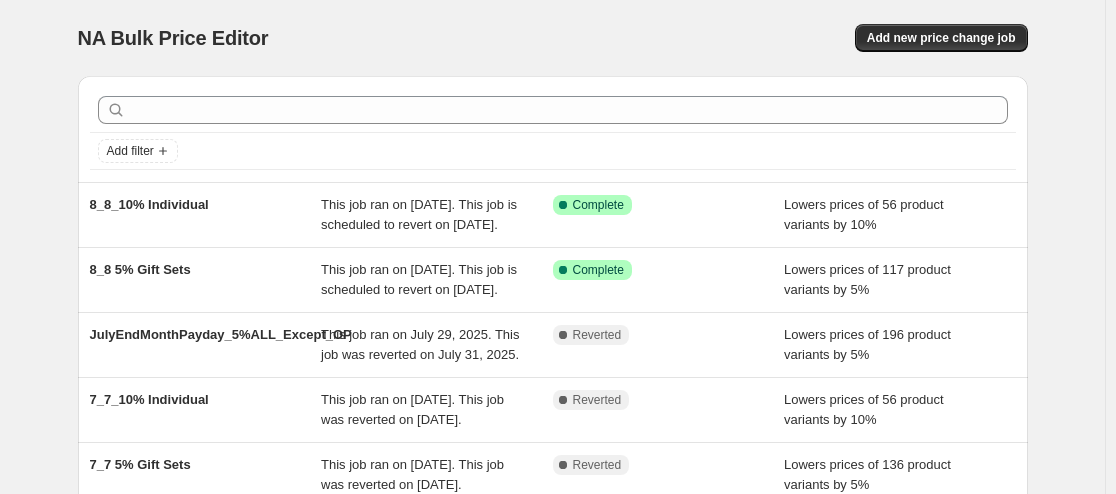 scroll, scrollTop: 0, scrollLeft: 0, axis: both 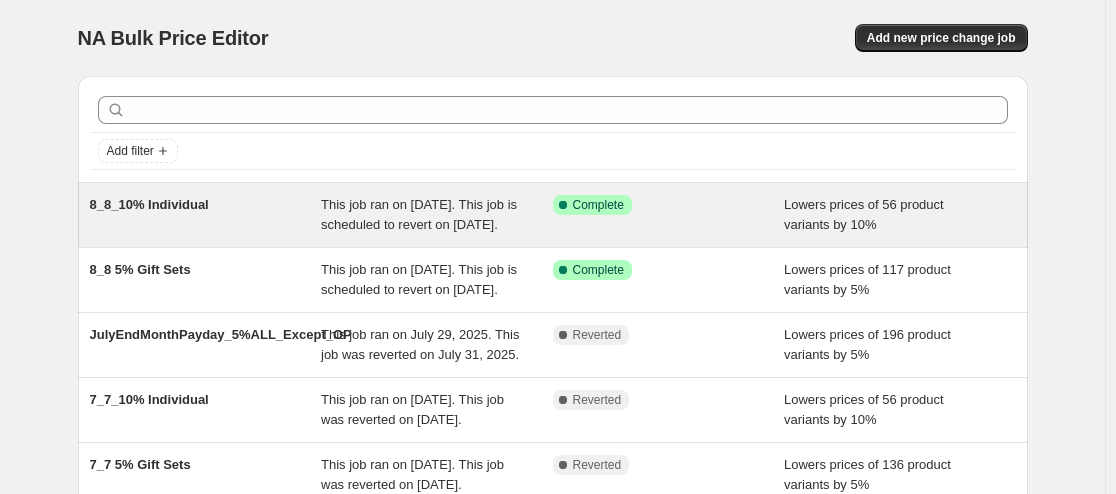 click on "8_8_10% Individual" at bounding box center [206, 215] 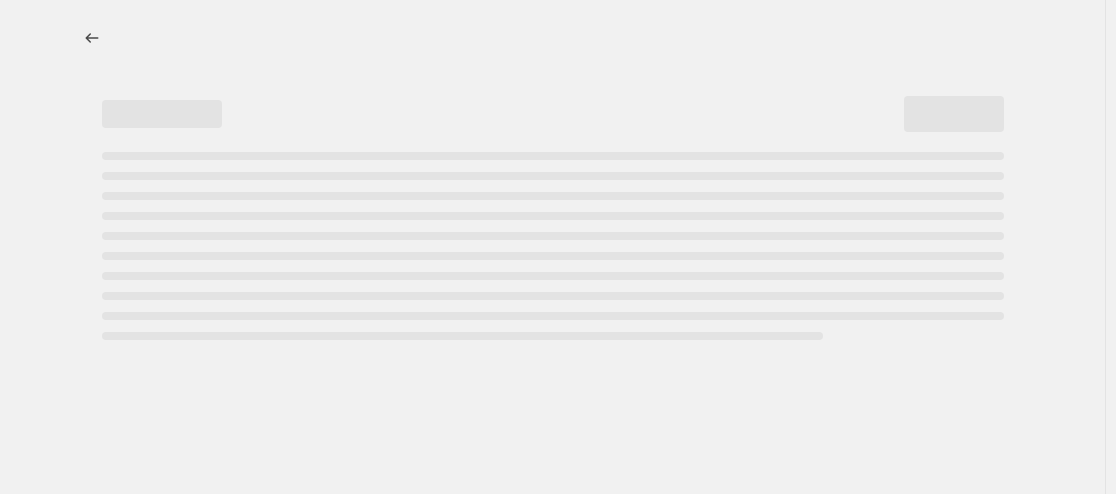 select on "percentage" 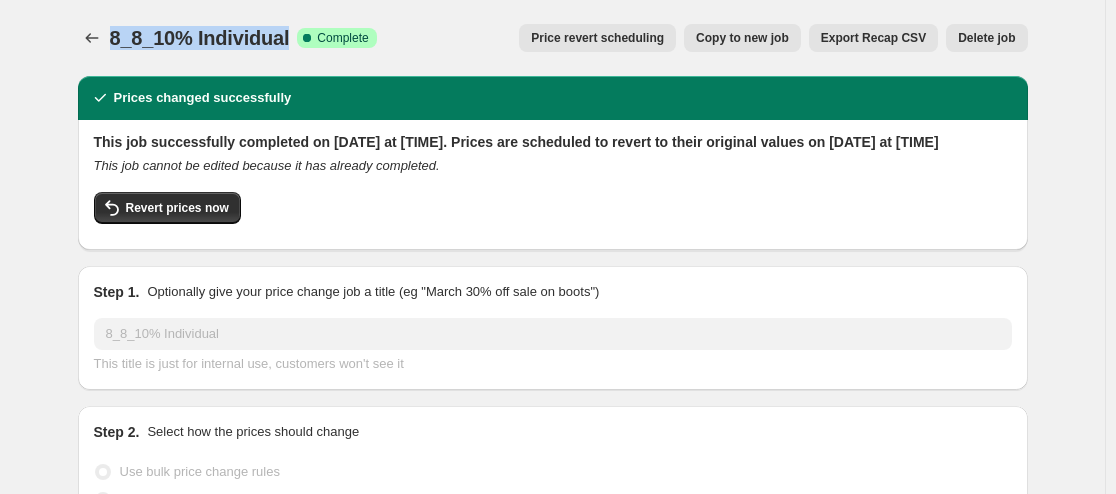 drag, startPoint x: 288, startPoint y: 41, endPoint x: 119, endPoint y: 46, distance: 169.07394 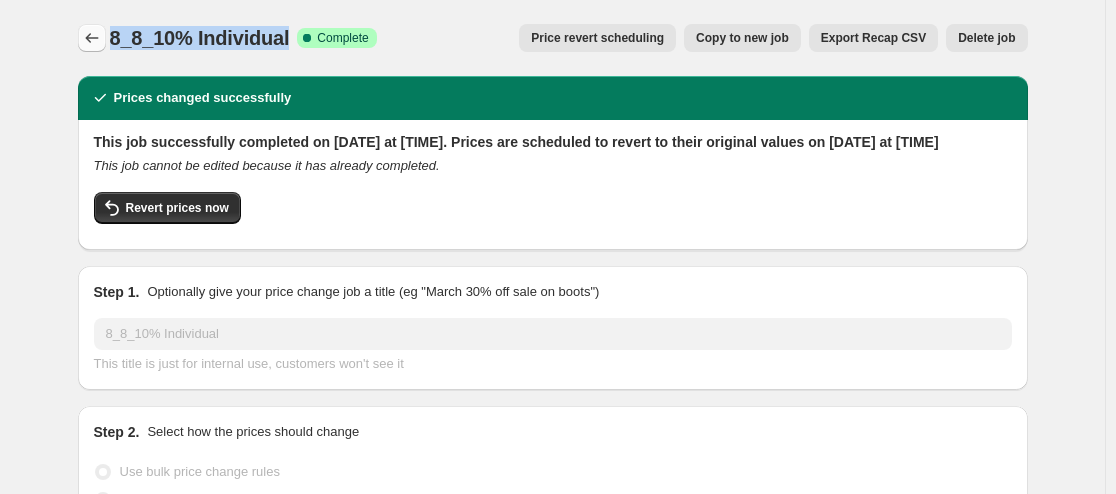 click 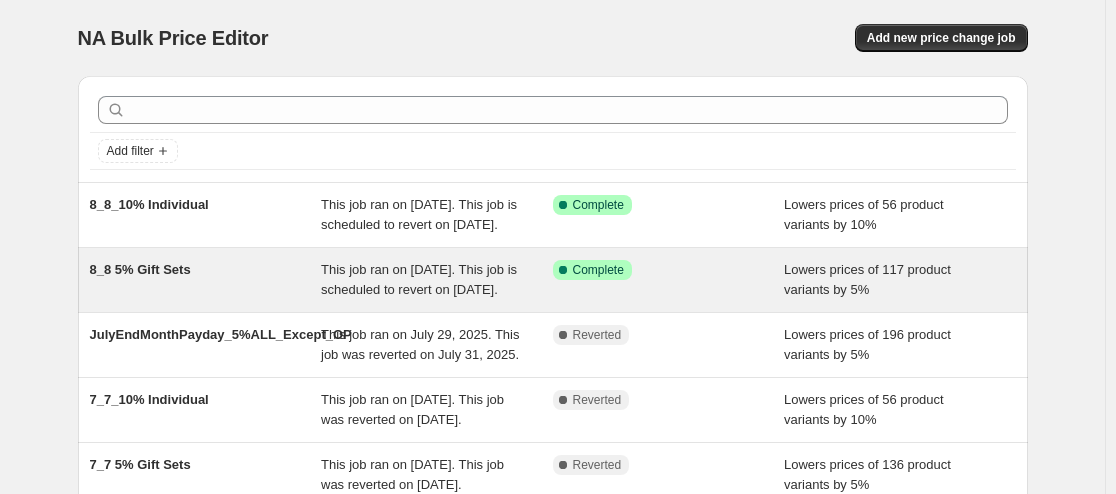 click on "8_8 5% Gift Sets" at bounding box center [206, 280] 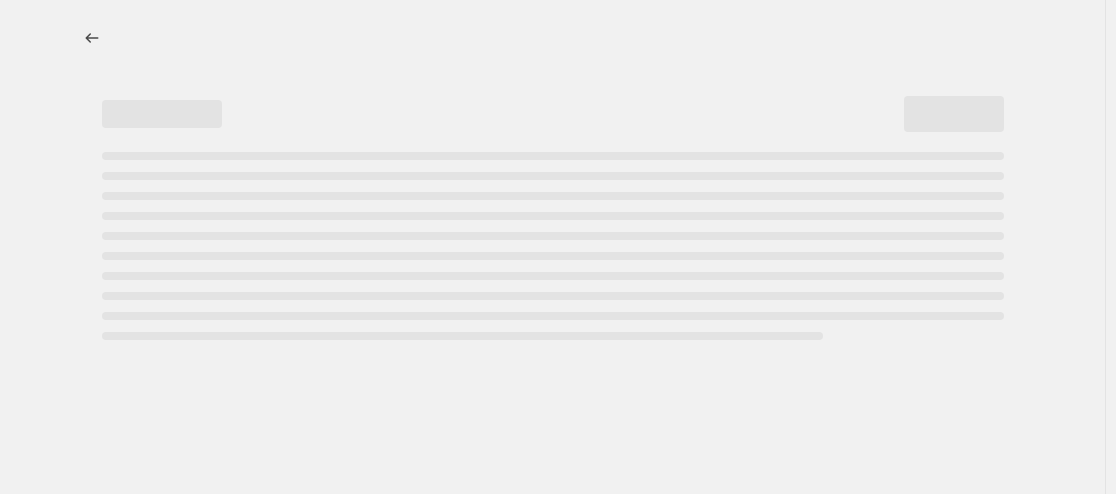 select on "percentage" 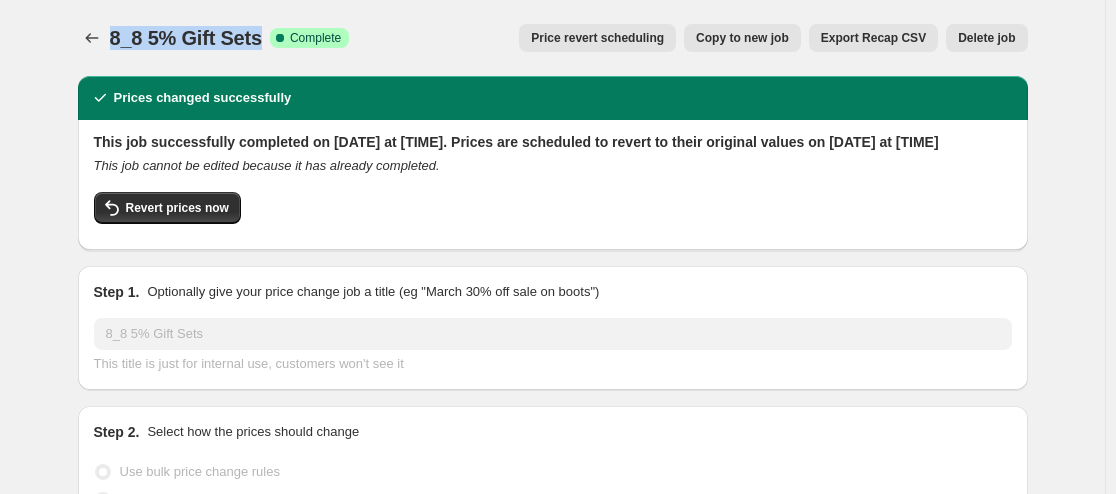 drag, startPoint x: 115, startPoint y: 41, endPoint x: 261, endPoint y: 45, distance: 146.05478 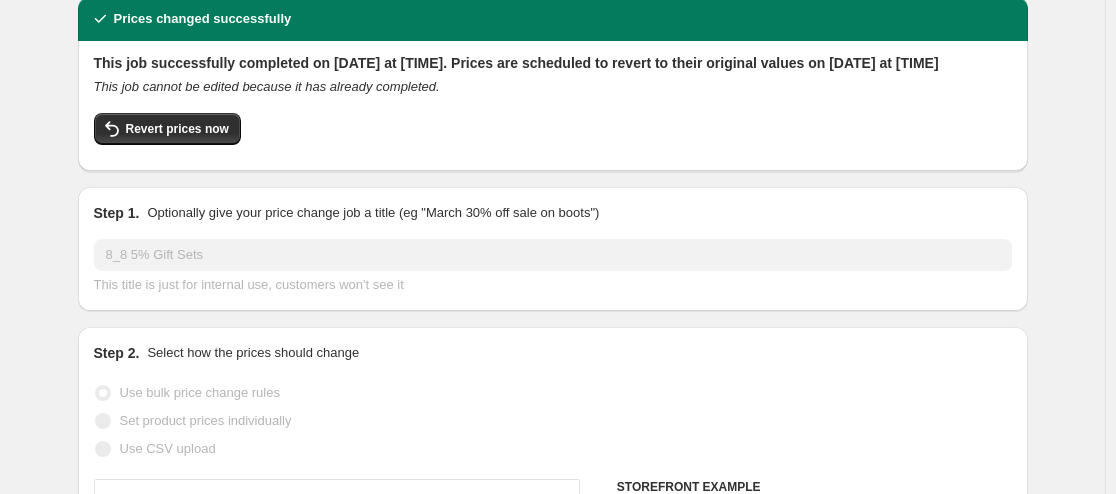 scroll, scrollTop: 0, scrollLeft: 0, axis: both 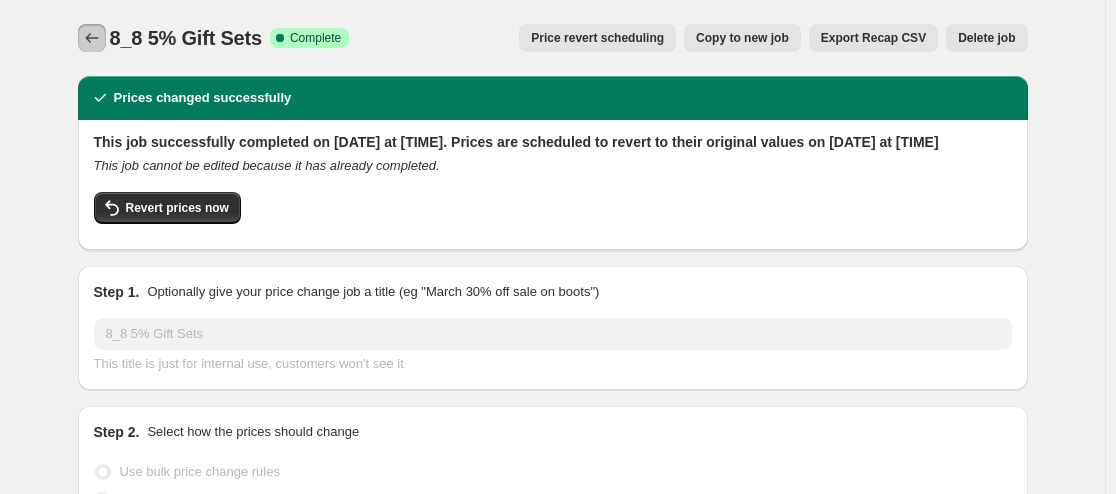 click at bounding box center [92, 38] 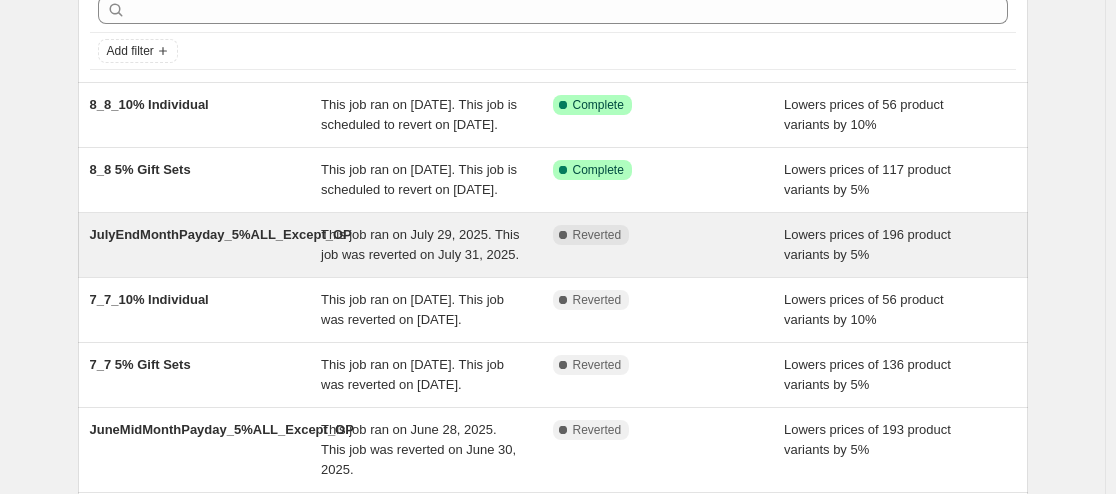 scroll, scrollTop: 500, scrollLeft: 0, axis: vertical 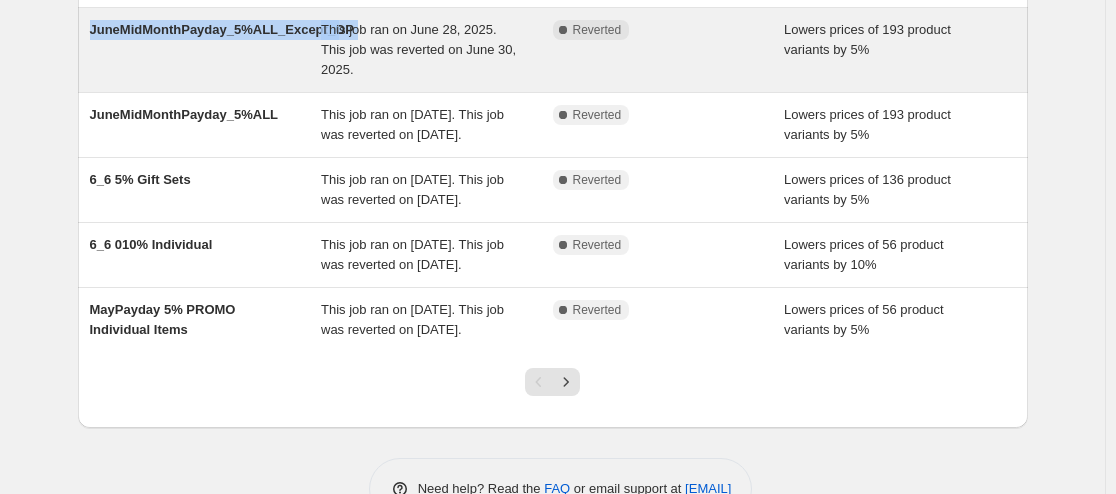 drag, startPoint x: 89, startPoint y: 68, endPoint x: 343, endPoint y: 76, distance: 254.12595 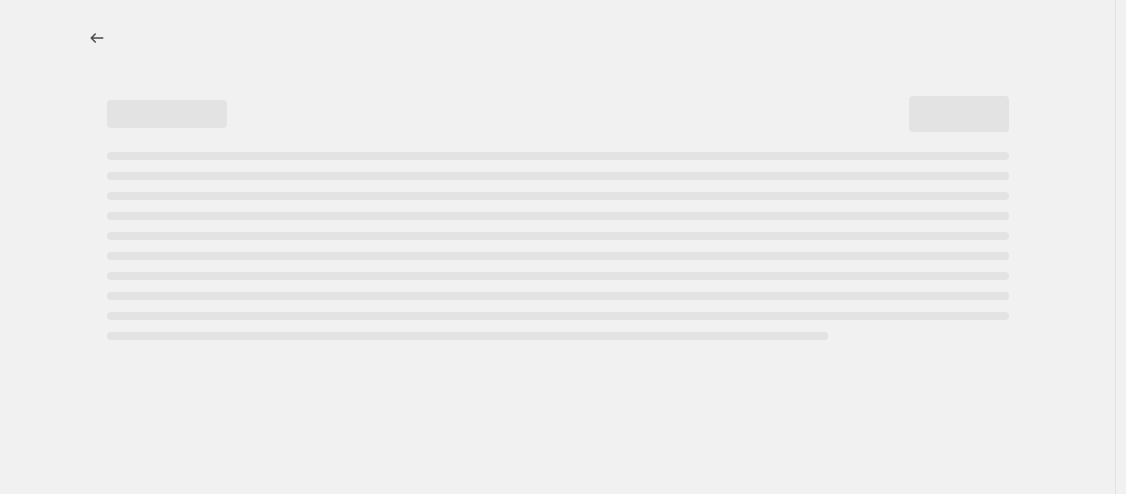 select on "percentage" 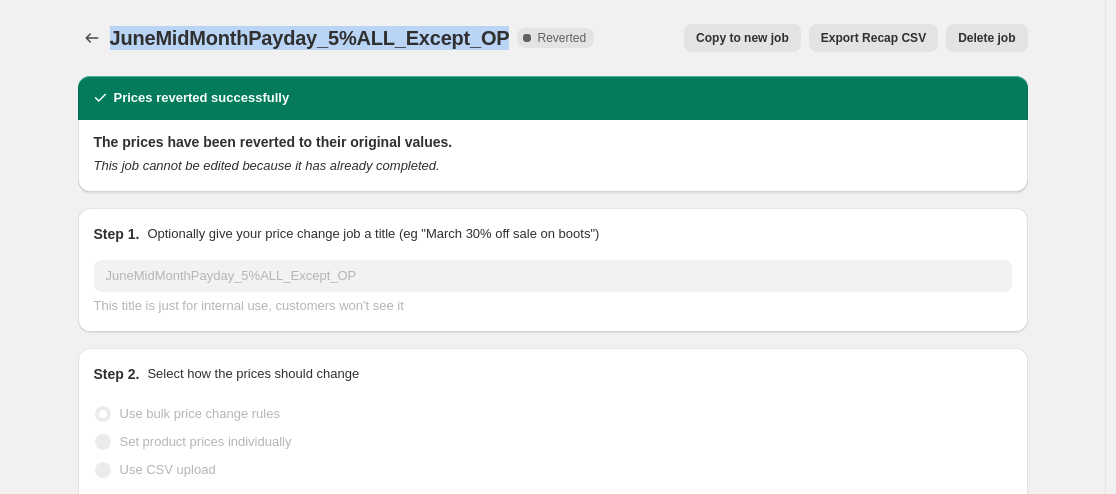 drag, startPoint x: 115, startPoint y: 34, endPoint x: 492, endPoint y: 55, distance: 377.58444 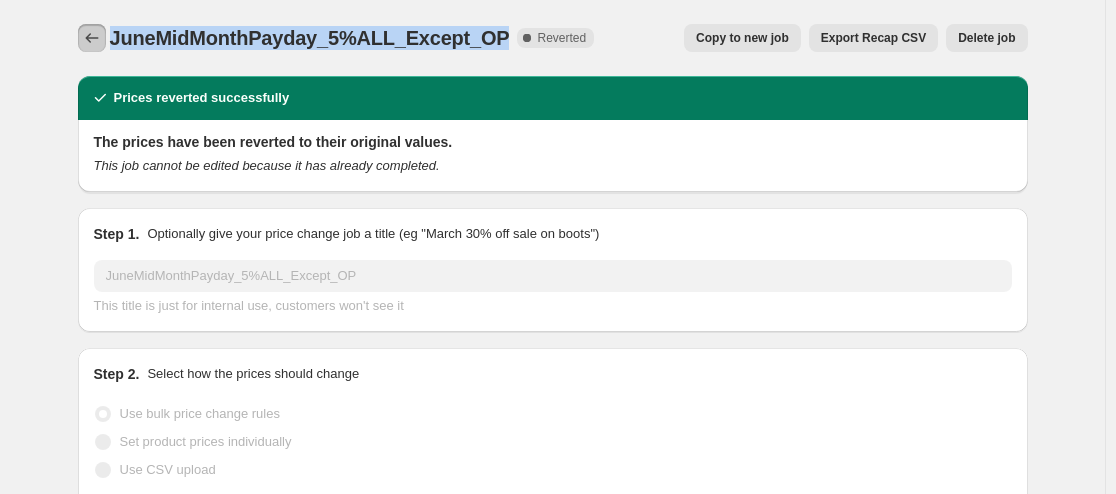click 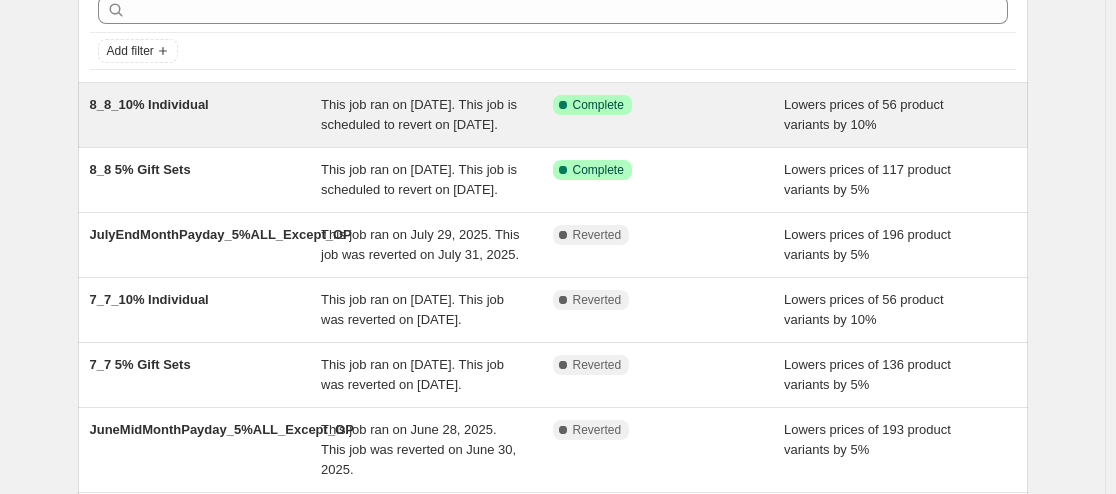 scroll, scrollTop: 200, scrollLeft: 0, axis: vertical 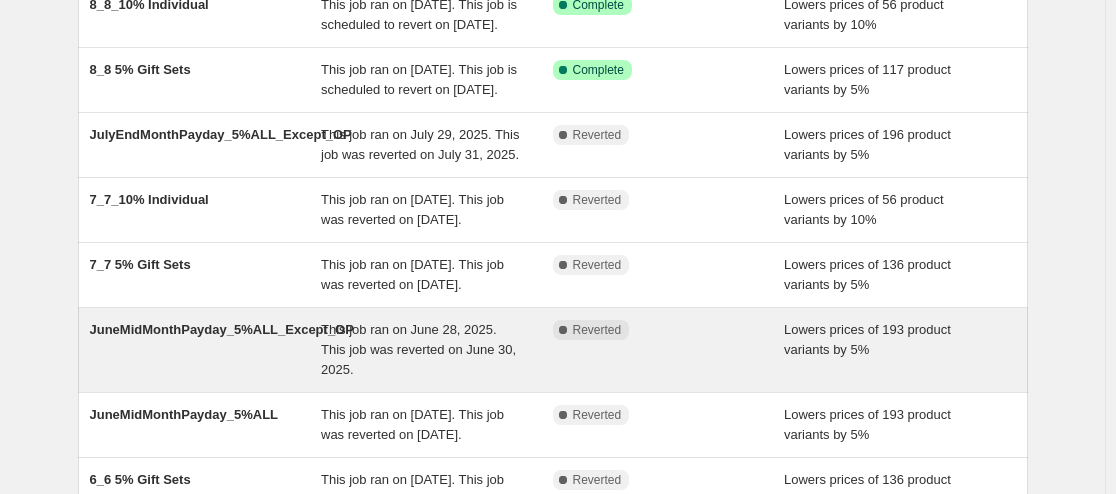 click on "JuneMidMonthPayday_5%ALL_Except_OP" at bounding box center [222, 329] 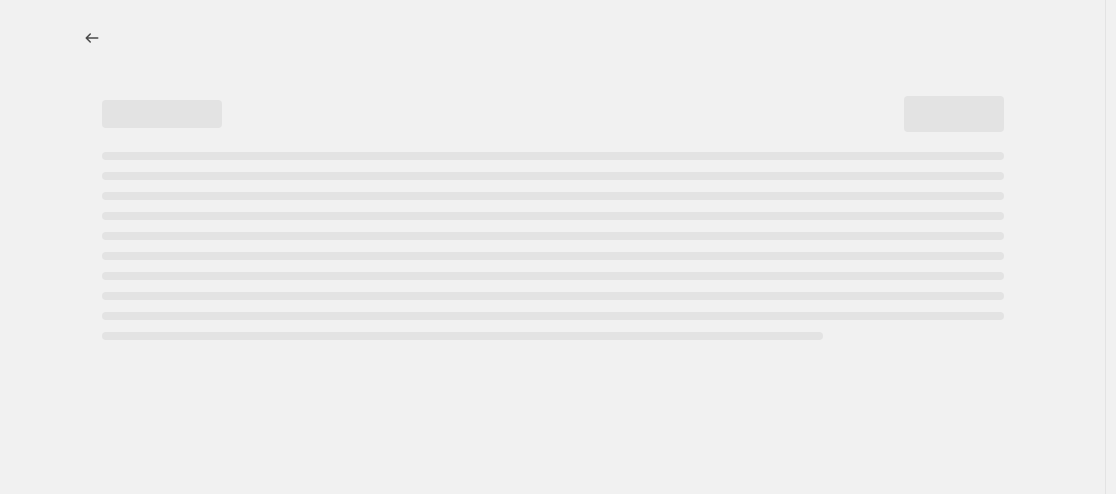 select on "percentage" 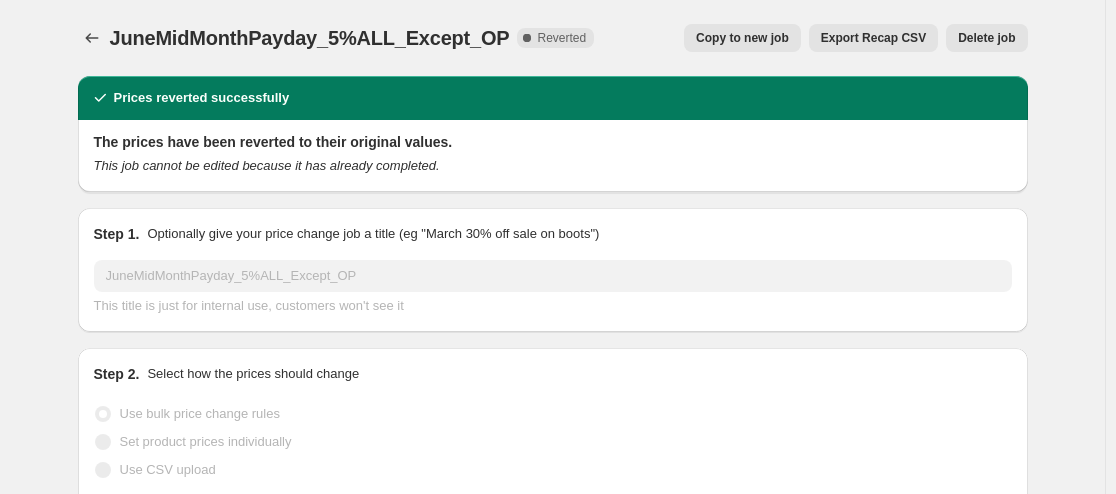 click on "Copy to new job" at bounding box center (742, 38) 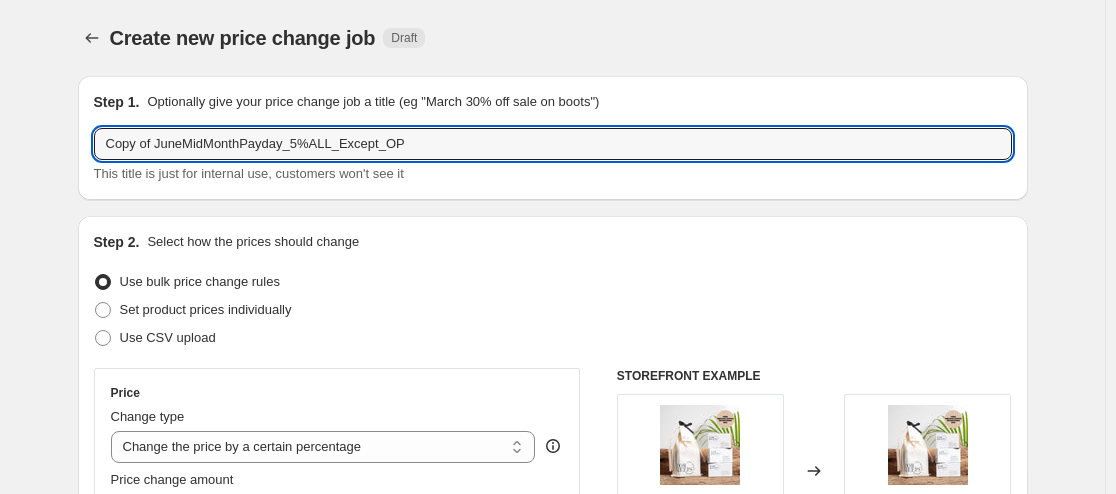 drag, startPoint x: 439, startPoint y: 152, endPoint x: 94, endPoint y: 141, distance: 345.17532 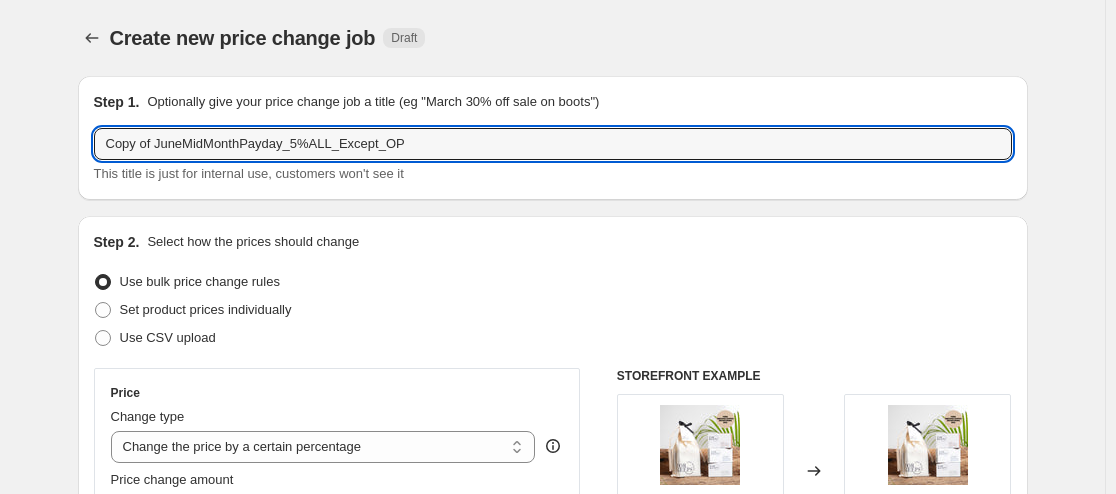 click on "Step 1. Optionally give your price change job a title (eg "[MONTH] [NUMBER]% off sale on boots") Copy of [MONTH]MidMonthPayday_5%ALL_Except_OP This title is just for internal use, customers won't see it" at bounding box center (553, 138) 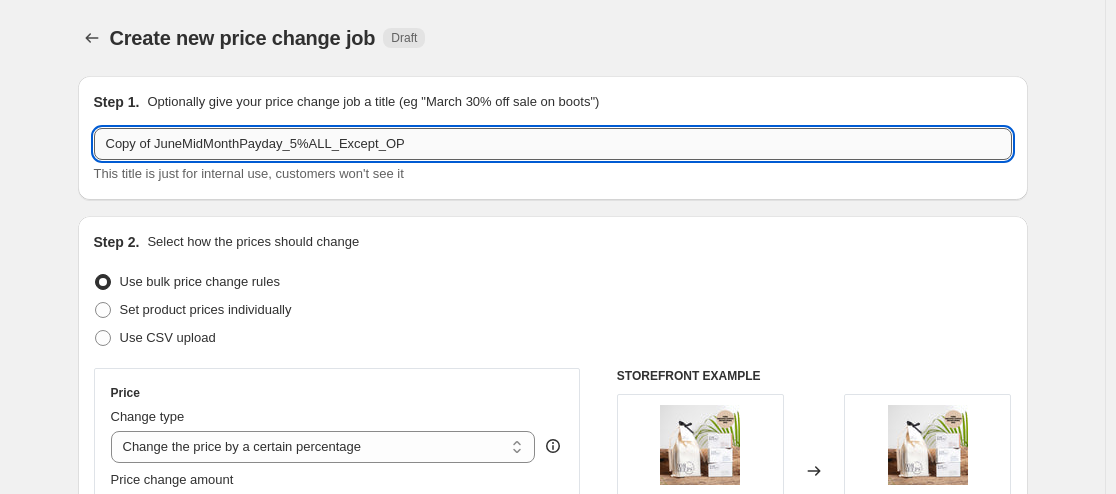 paste on "[MONTH] PaydayMidMonth 5% ALL except" 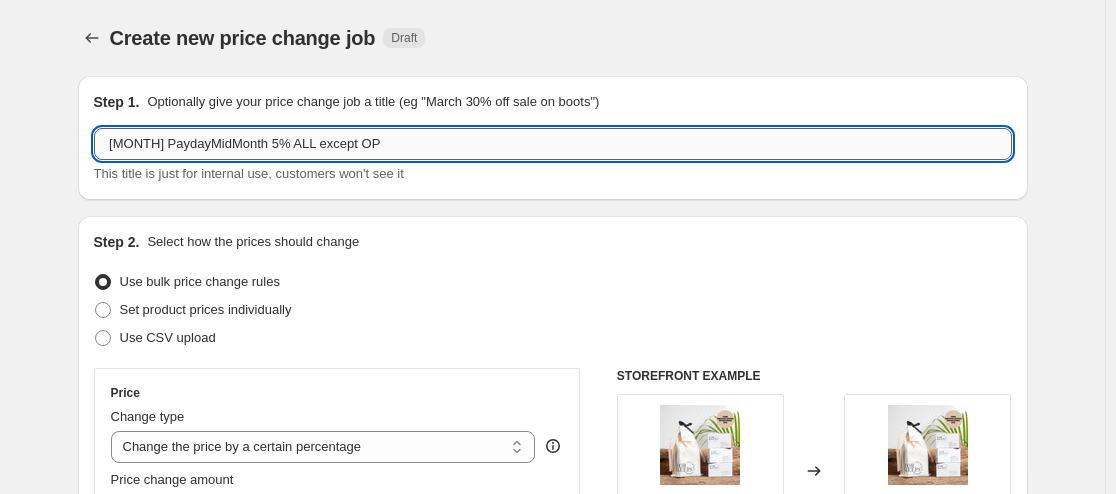 drag, startPoint x: 141, startPoint y: 142, endPoint x: 111, endPoint y: 139, distance: 30.149628 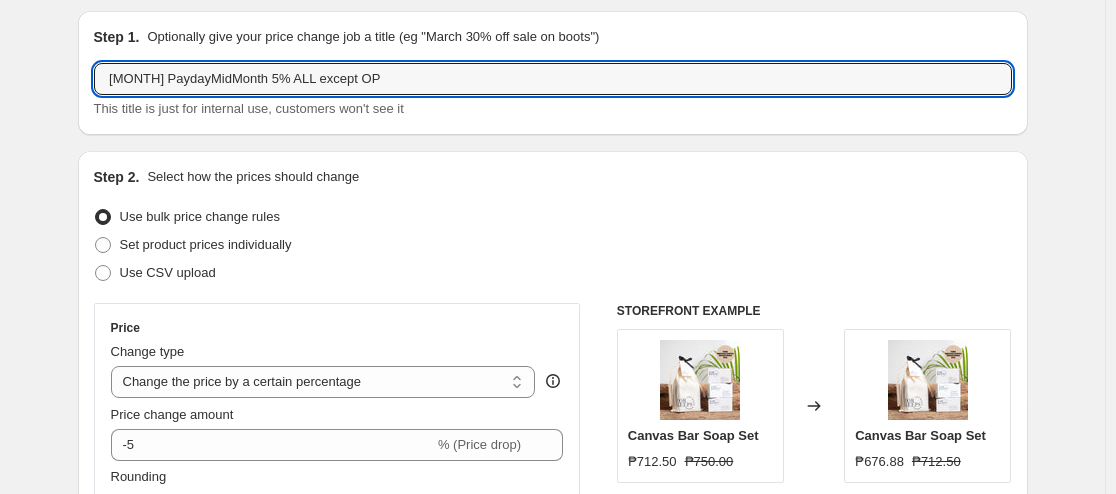 scroll, scrollTop: 100, scrollLeft: 0, axis: vertical 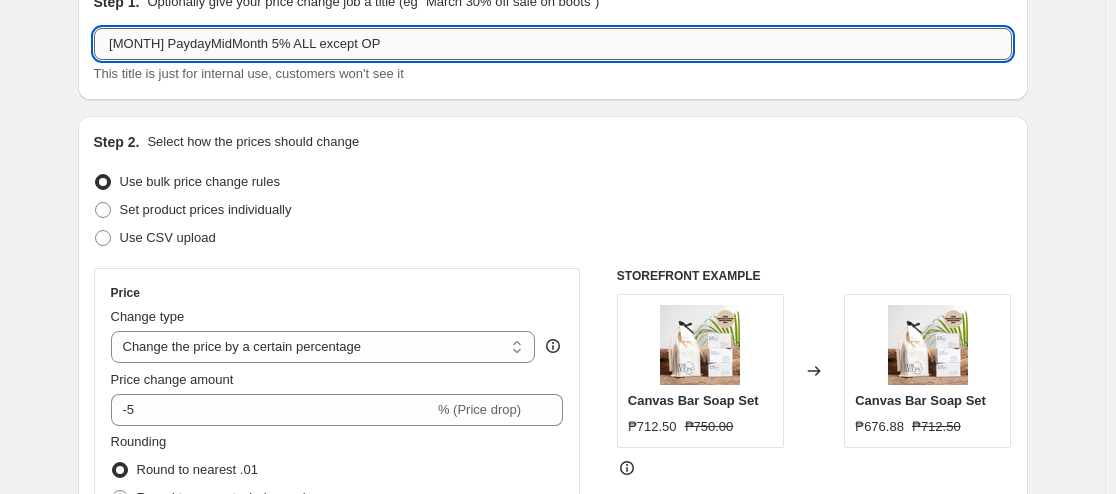 type on "[MONTH] PaydayMidMonth 5% ALL except OP" 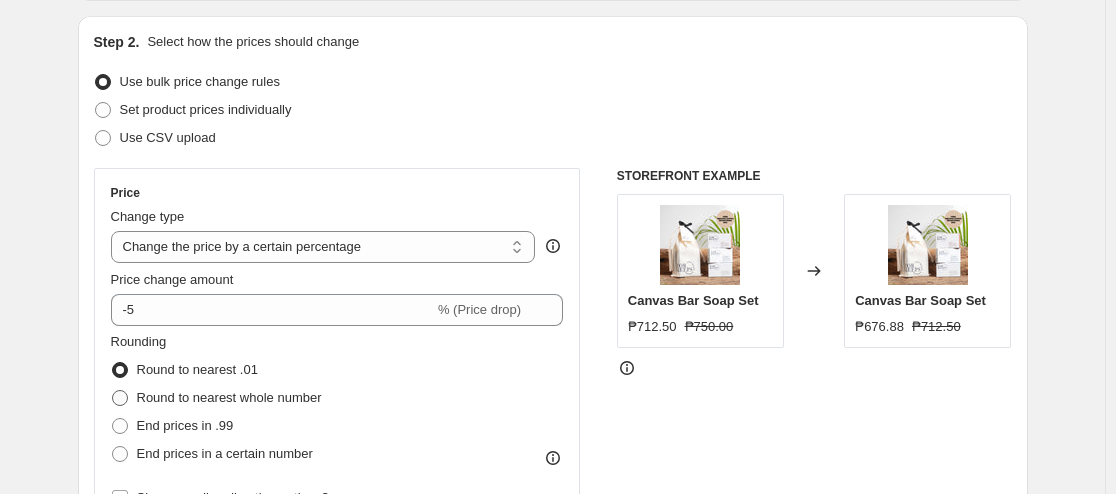 scroll, scrollTop: 900, scrollLeft: 0, axis: vertical 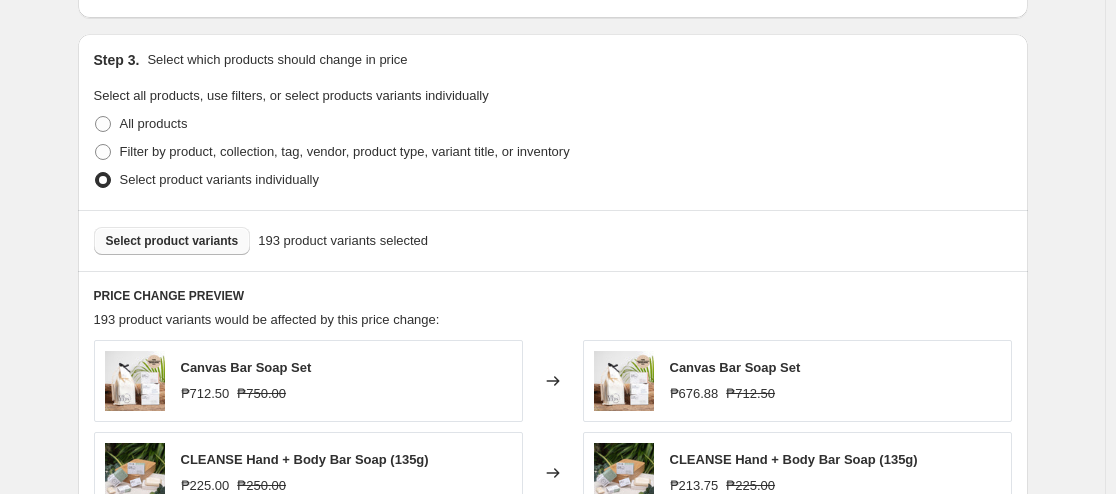 click on "Select product variants" at bounding box center (172, 241) 